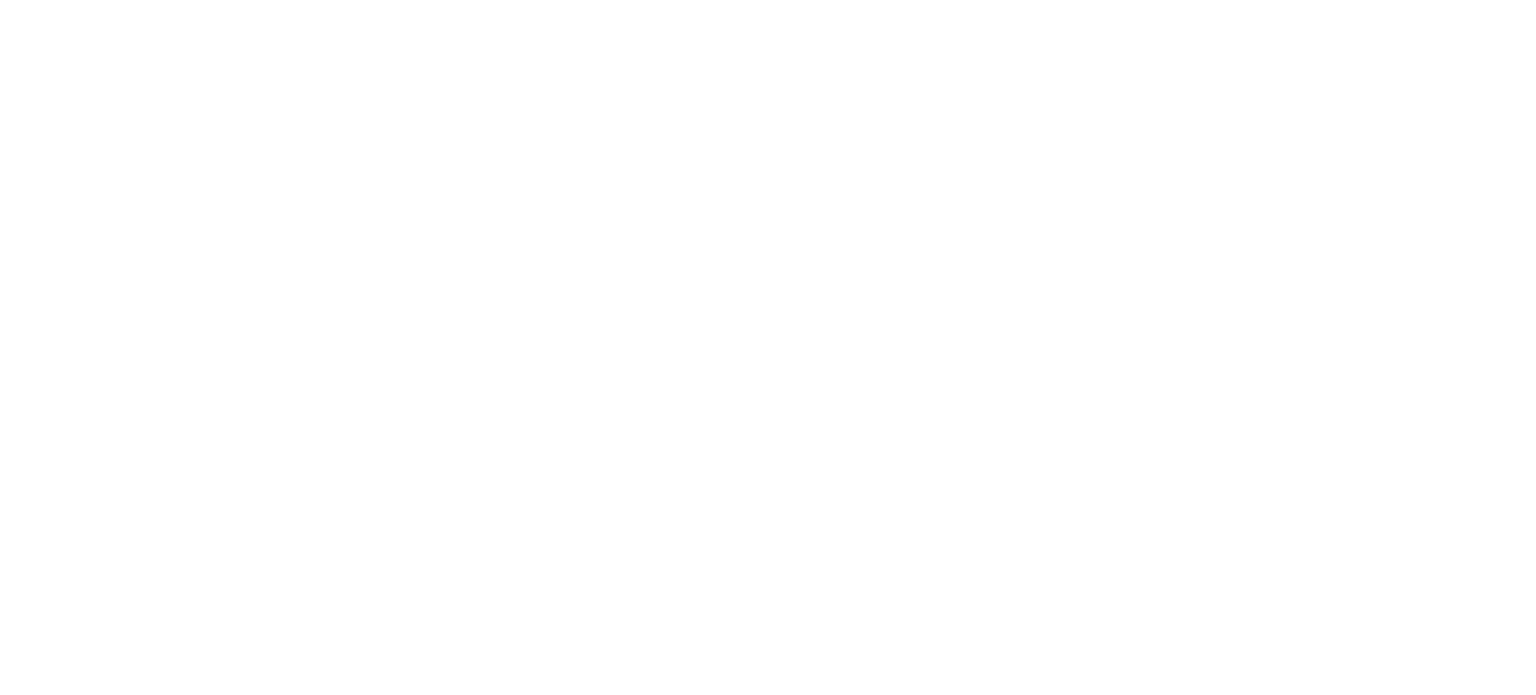 scroll, scrollTop: 0, scrollLeft: 0, axis: both 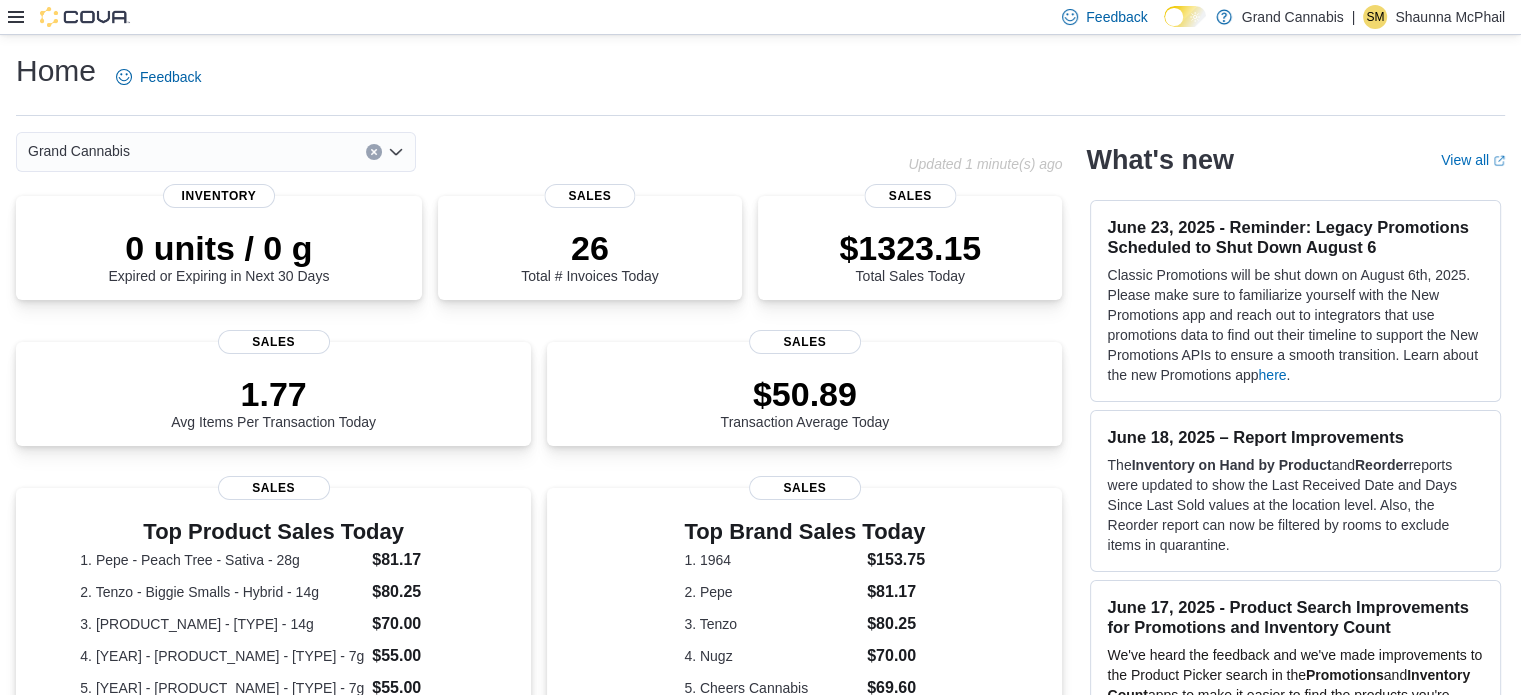 click at bounding box center (69, 17) 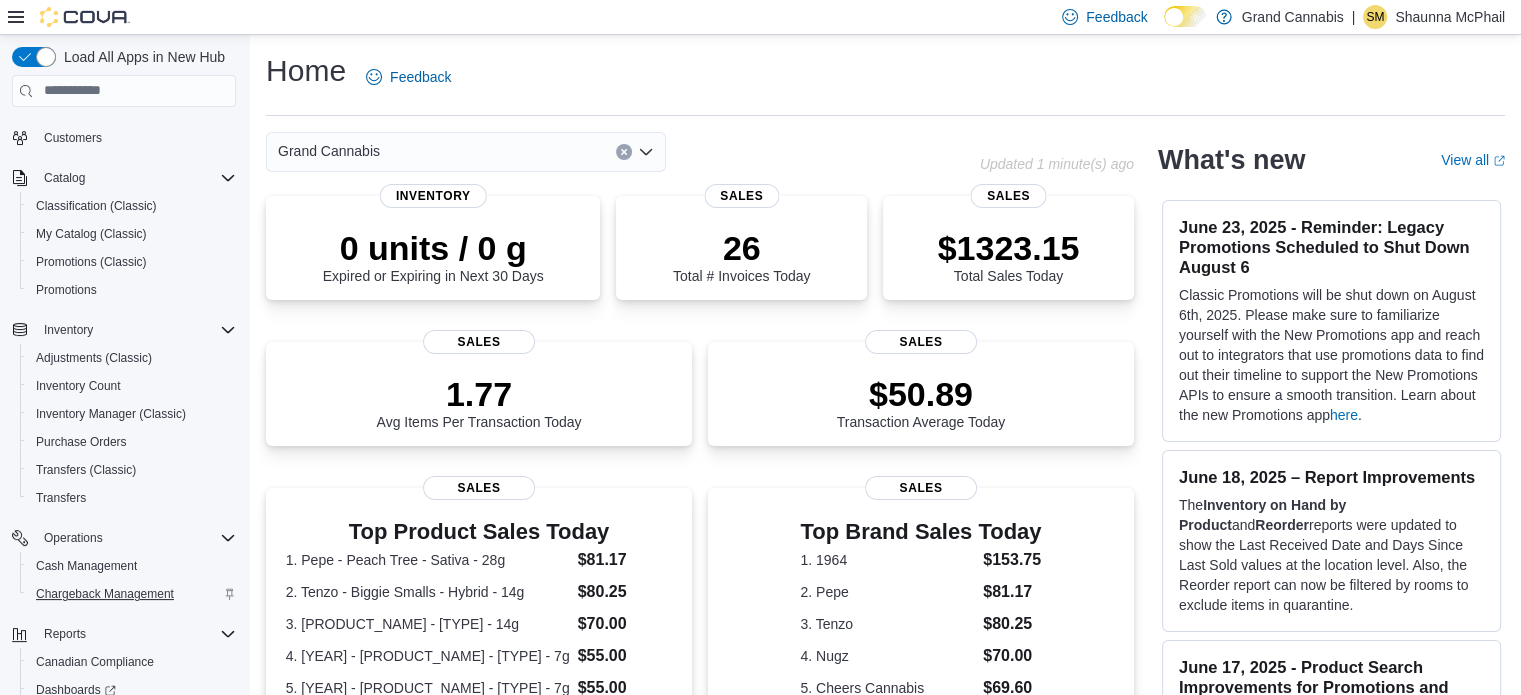 scroll, scrollTop: 284, scrollLeft: 0, axis: vertical 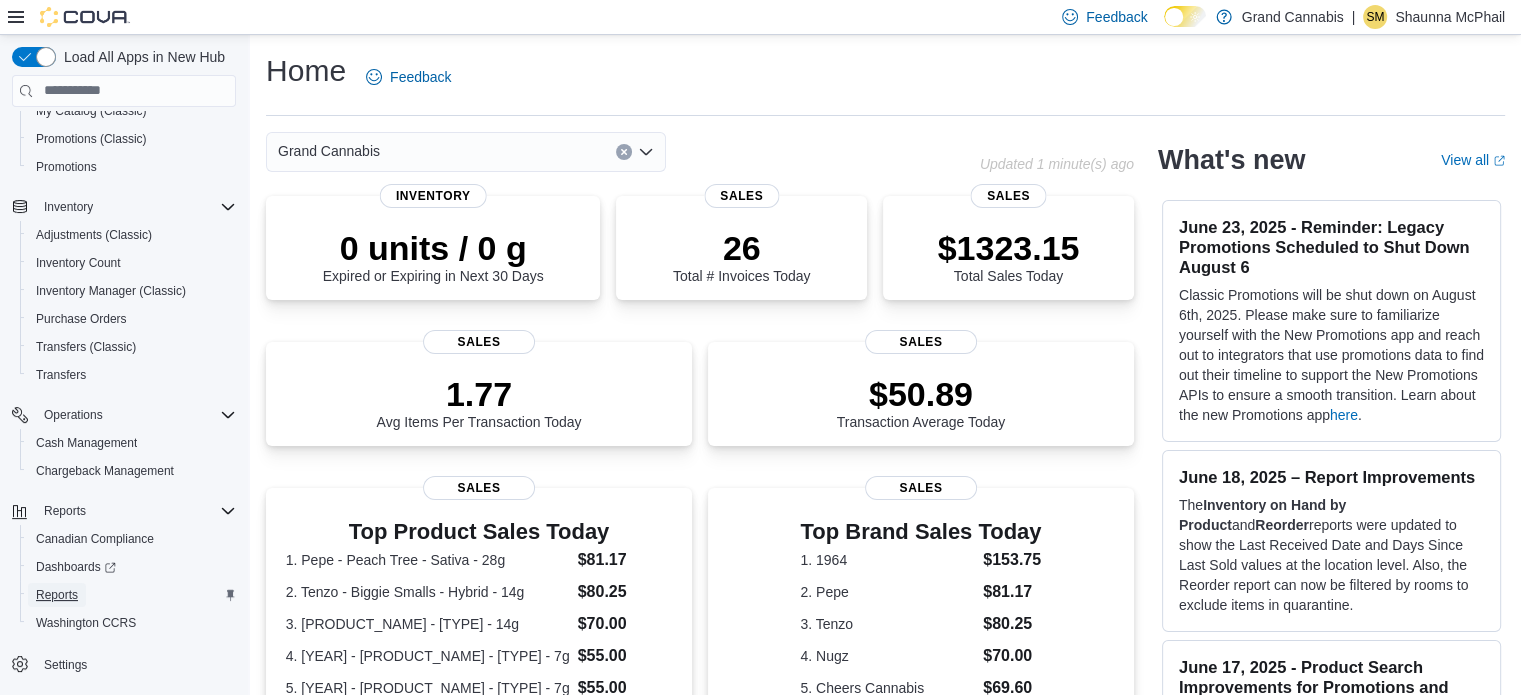 click on "Reports" at bounding box center (57, 595) 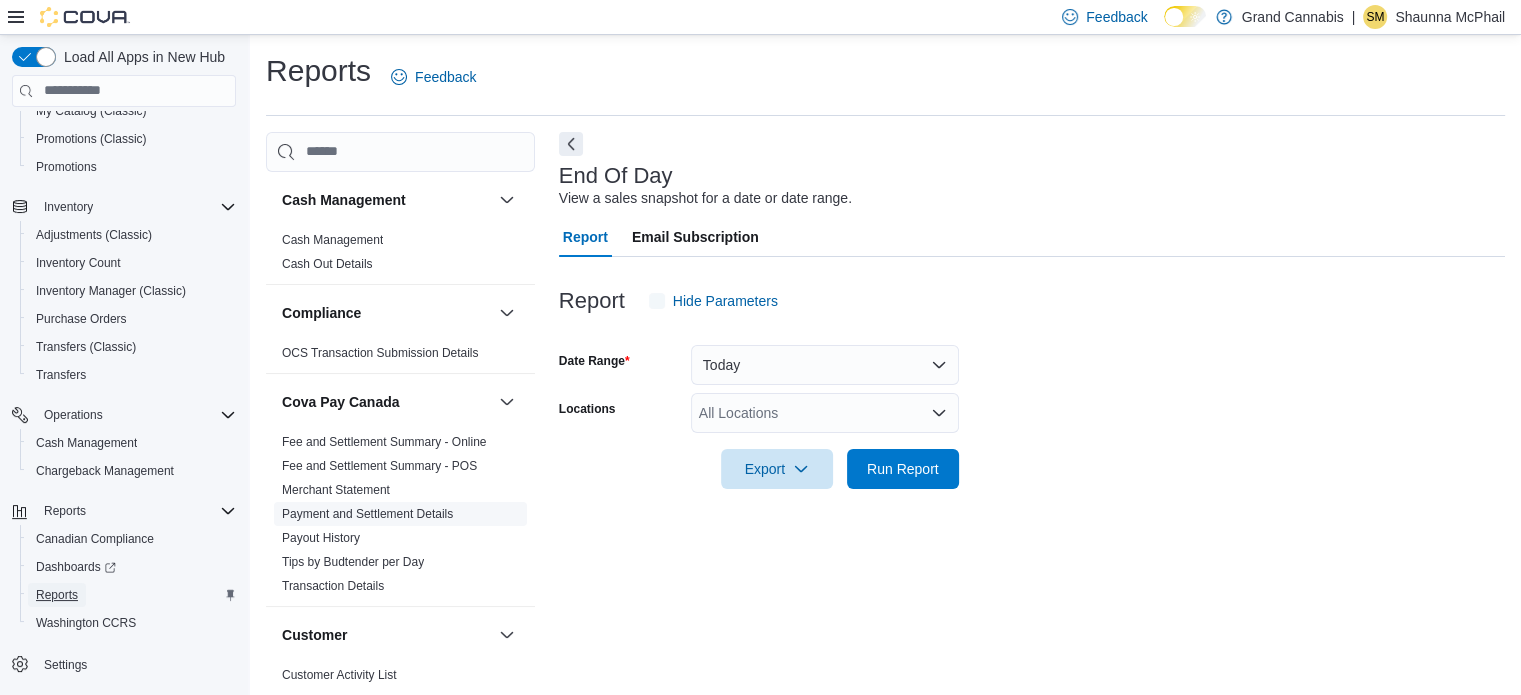 scroll, scrollTop: 13, scrollLeft: 0, axis: vertical 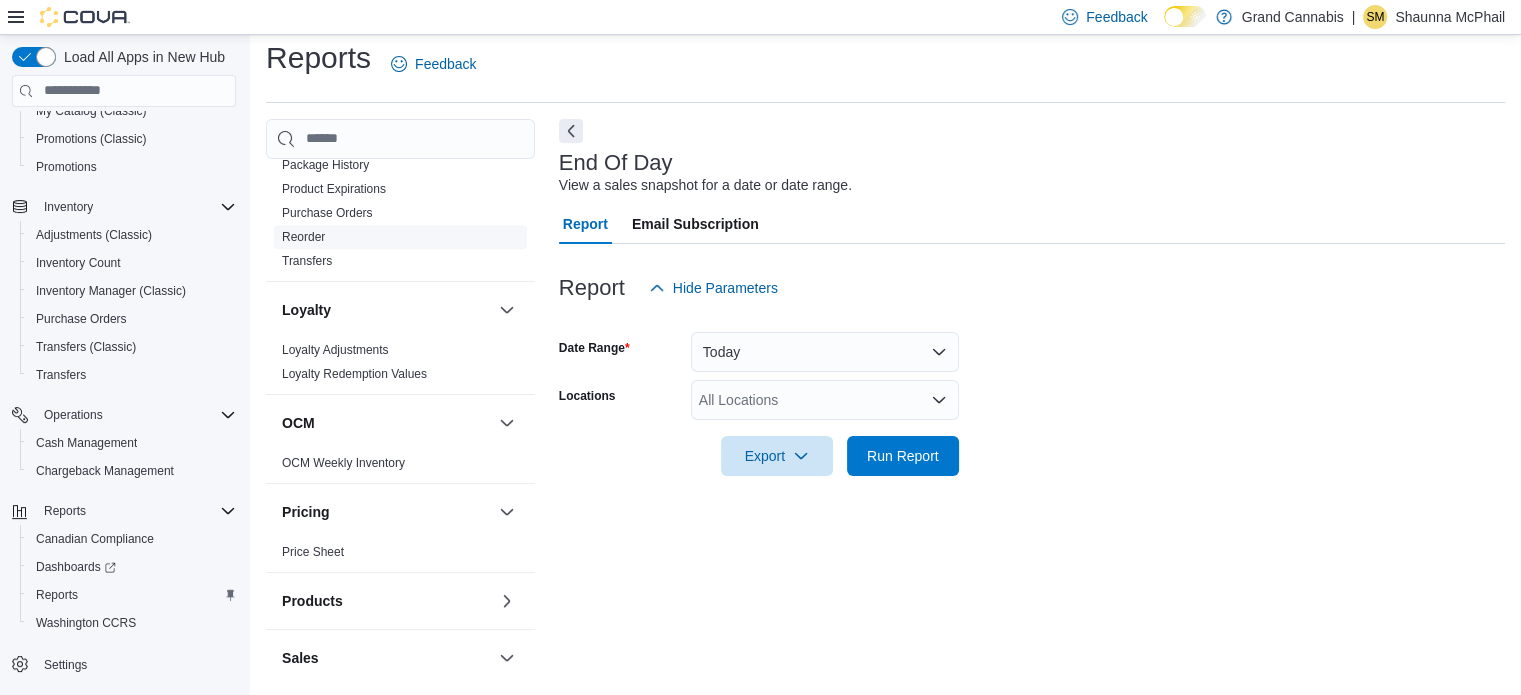 click on "Reorder" at bounding box center (303, 237) 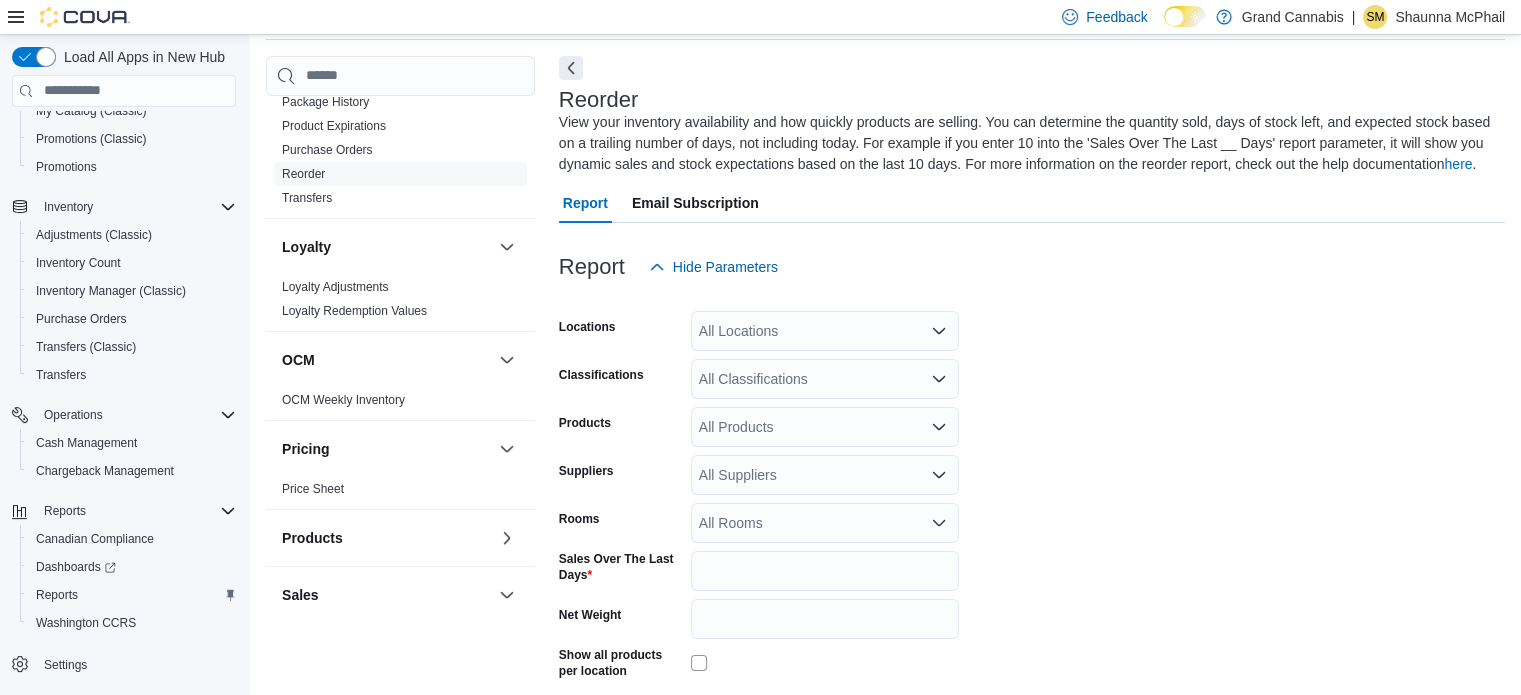 scroll, scrollTop: 88, scrollLeft: 0, axis: vertical 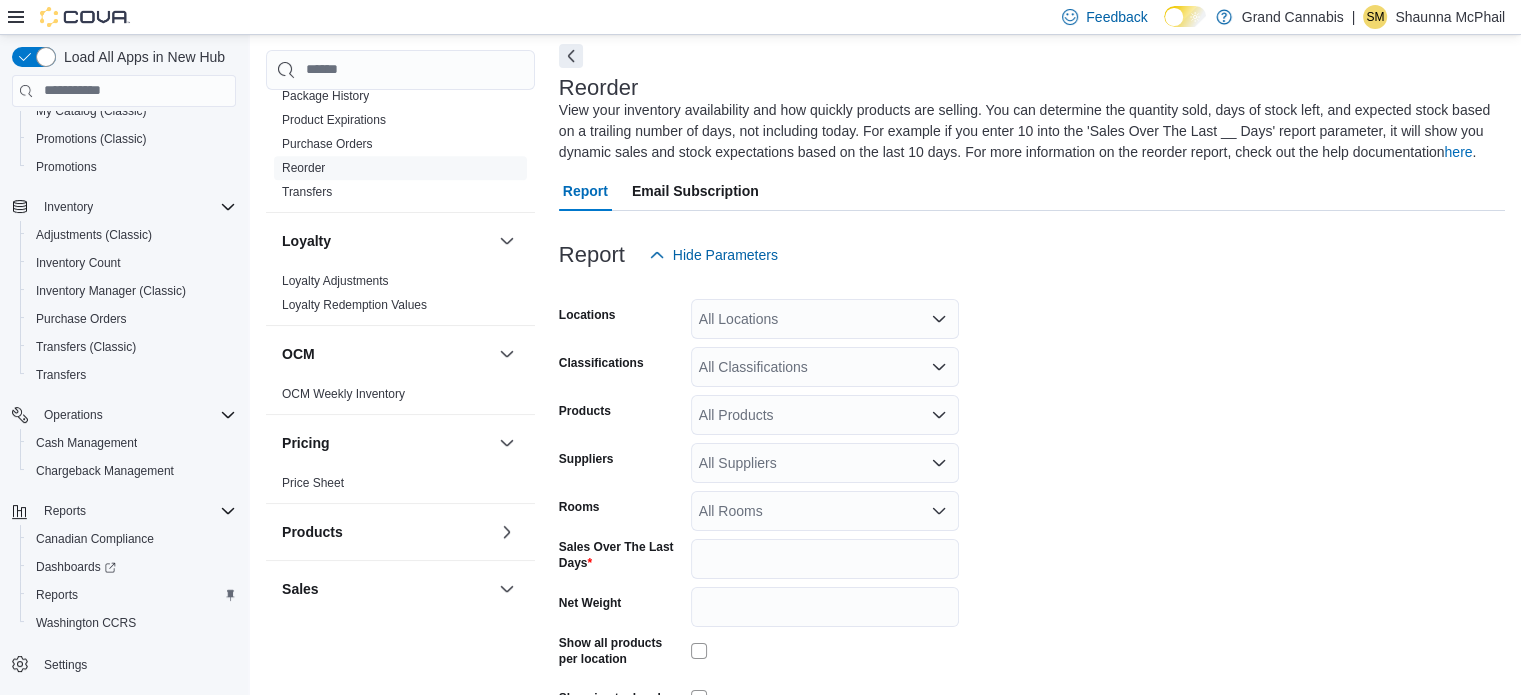 click on "All Locations" at bounding box center (825, 319) 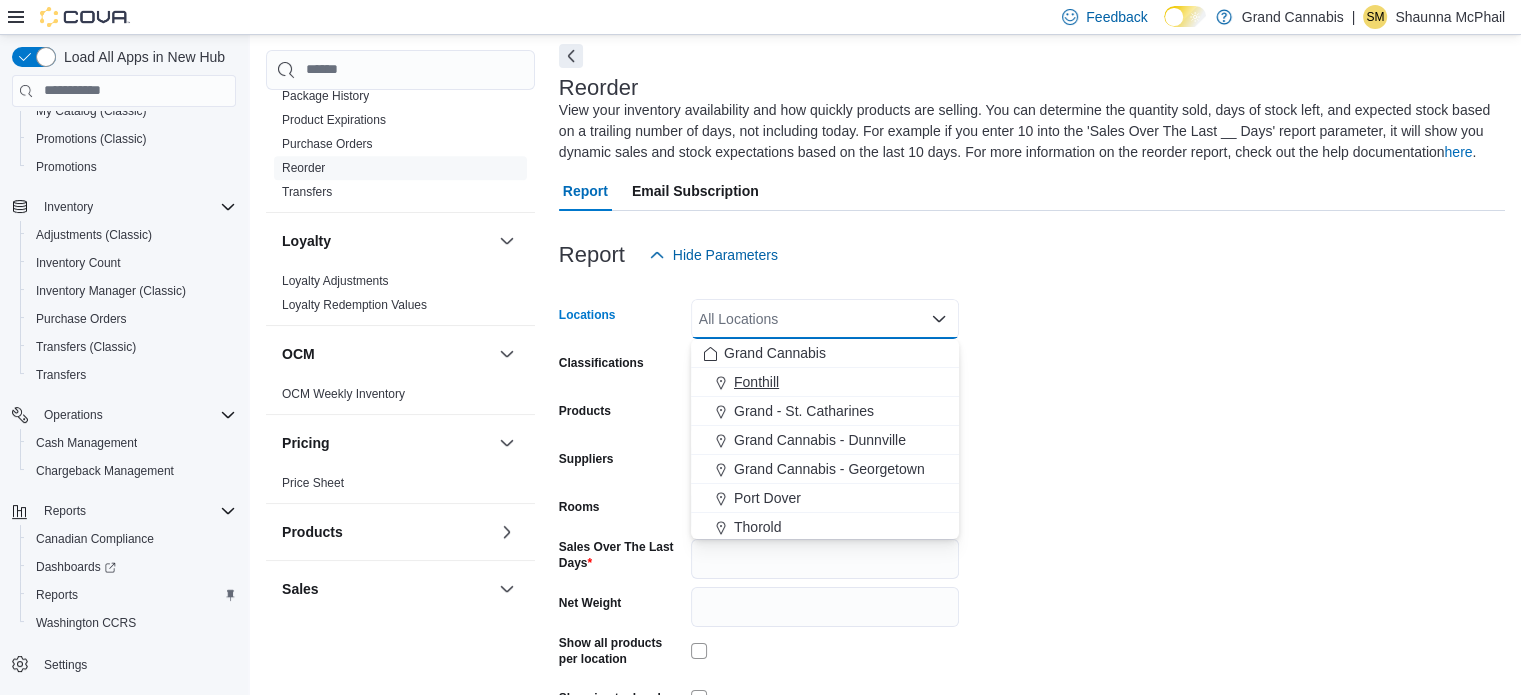 click on "Fonthill" at bounding box center (825, 382) 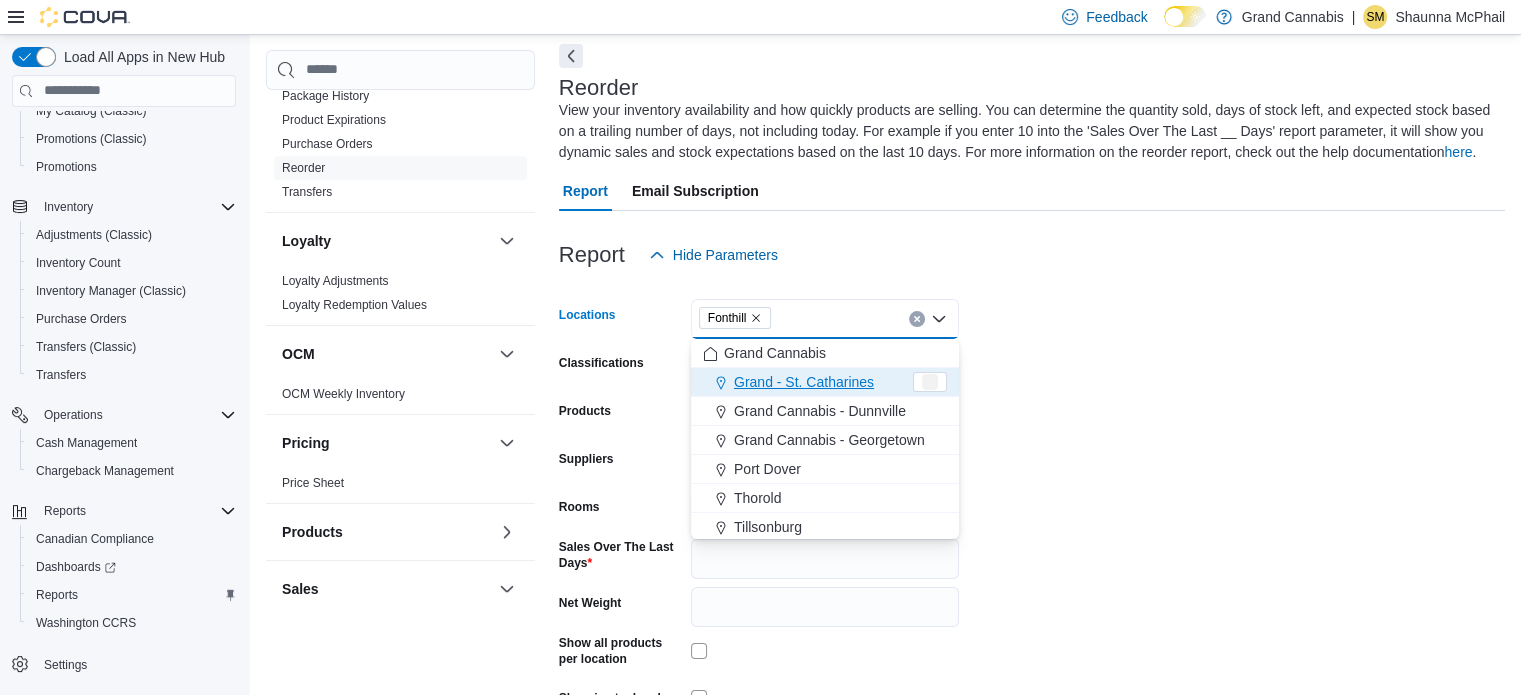 click on "Locations Fonthill Combo box. Selected. Fonthill. Press Backspace to delete Fonthill. Combo box input. All Locations. Type some text or, to display a list of choices, press Down Arrow. To exit the list of choices, press Escape. Classifications All Classifications Products All Products Suppliers All Suppliers Rooms All Rooms Sales Over The Last Days * Net Weight Show all products per location Show in stock only Export  Run Report" at bounding box center [1032, 522] 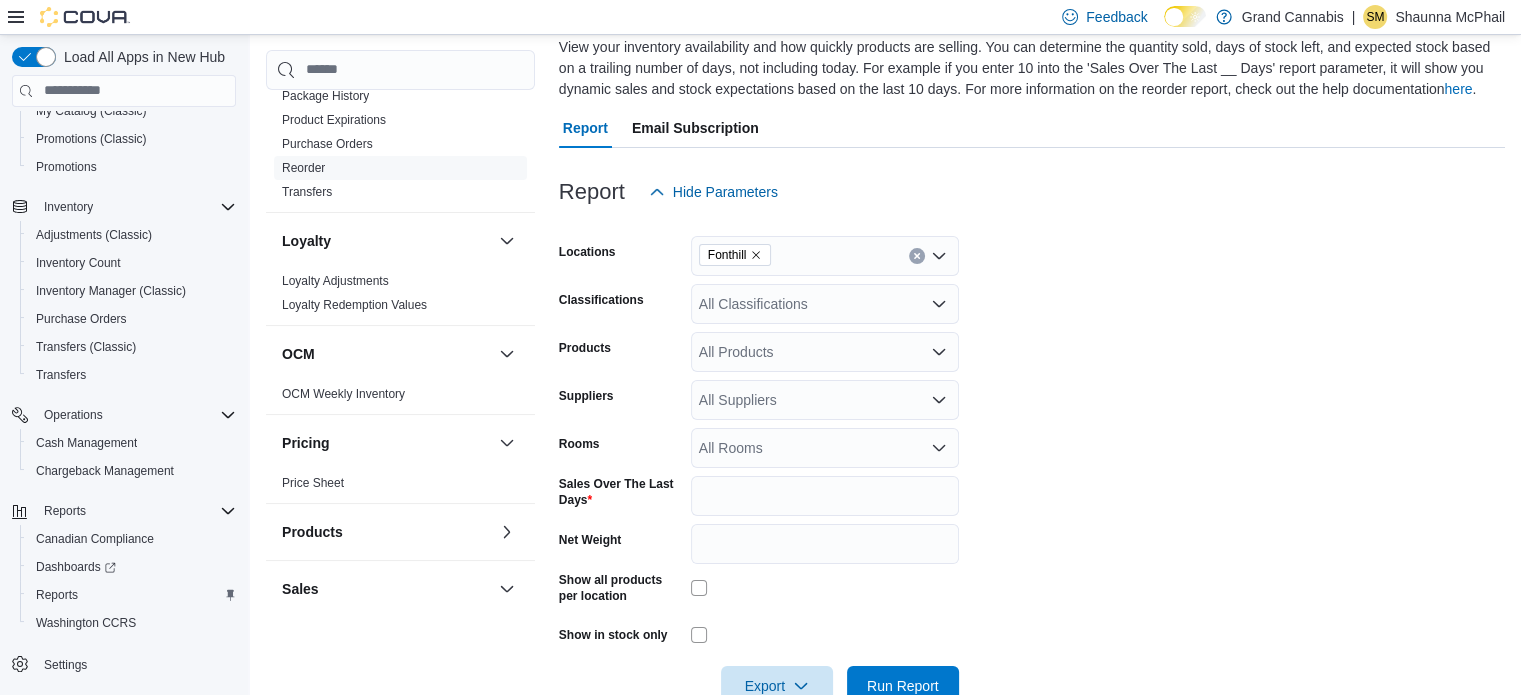 scroll, scrollTop: 201, scrollLeft: 0, axis: vertical 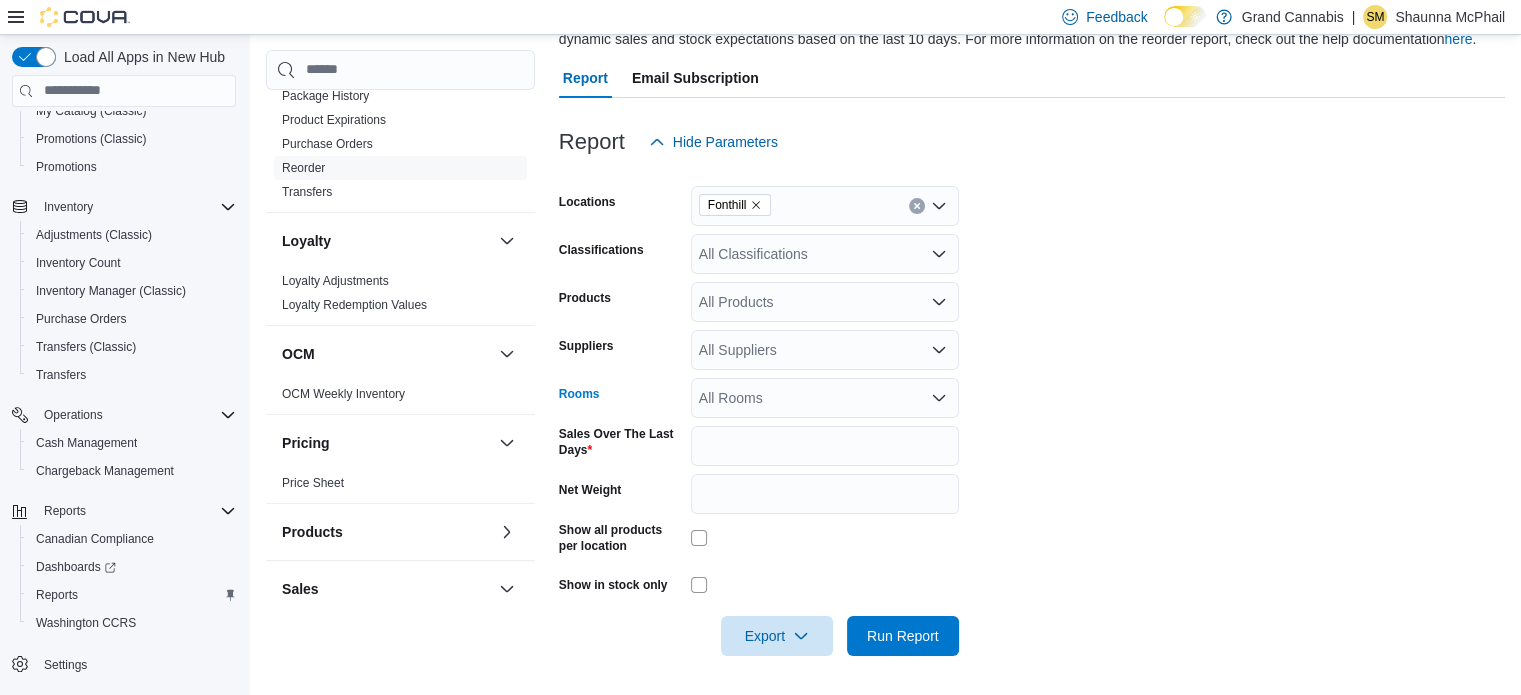 click on "All Rooms" at bounding box center (825, 398) 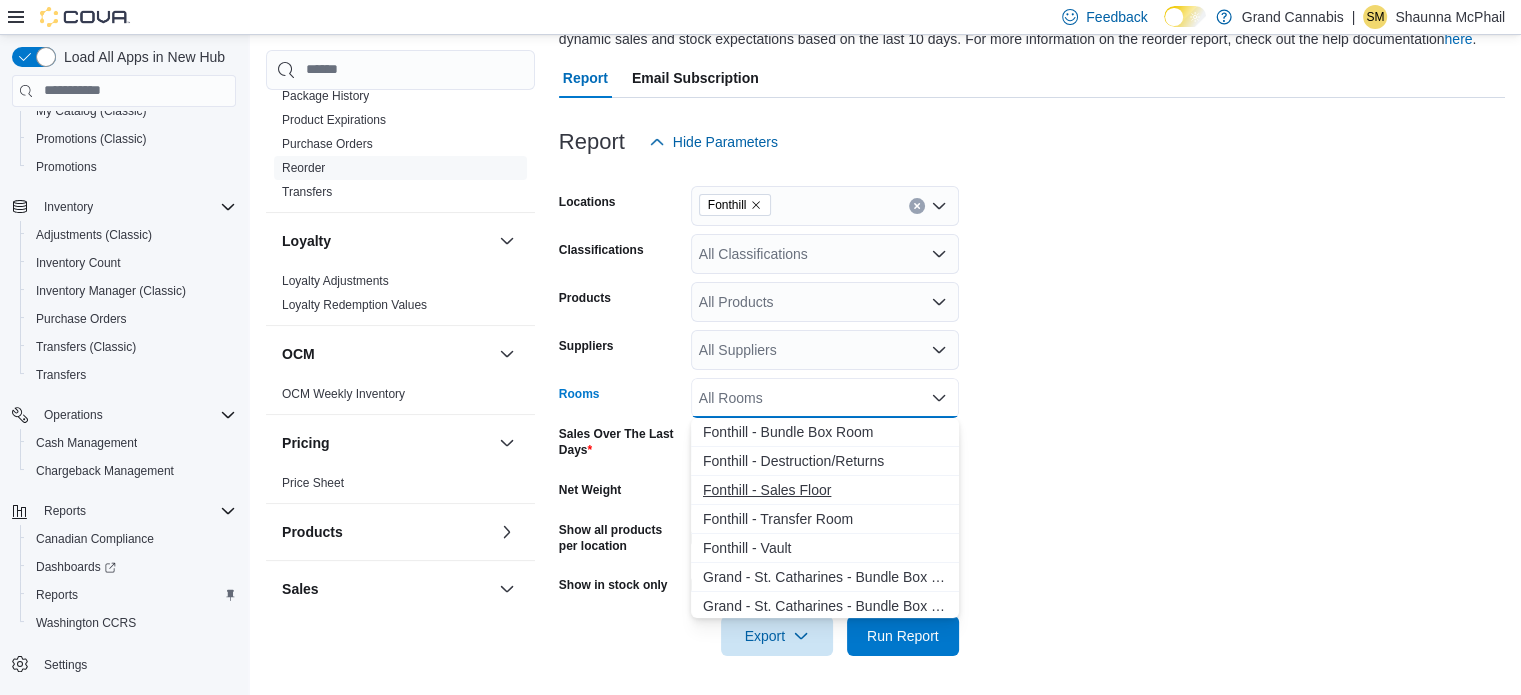 click on "Fonthill - Sales Floor" at bounding box center [825, 490] 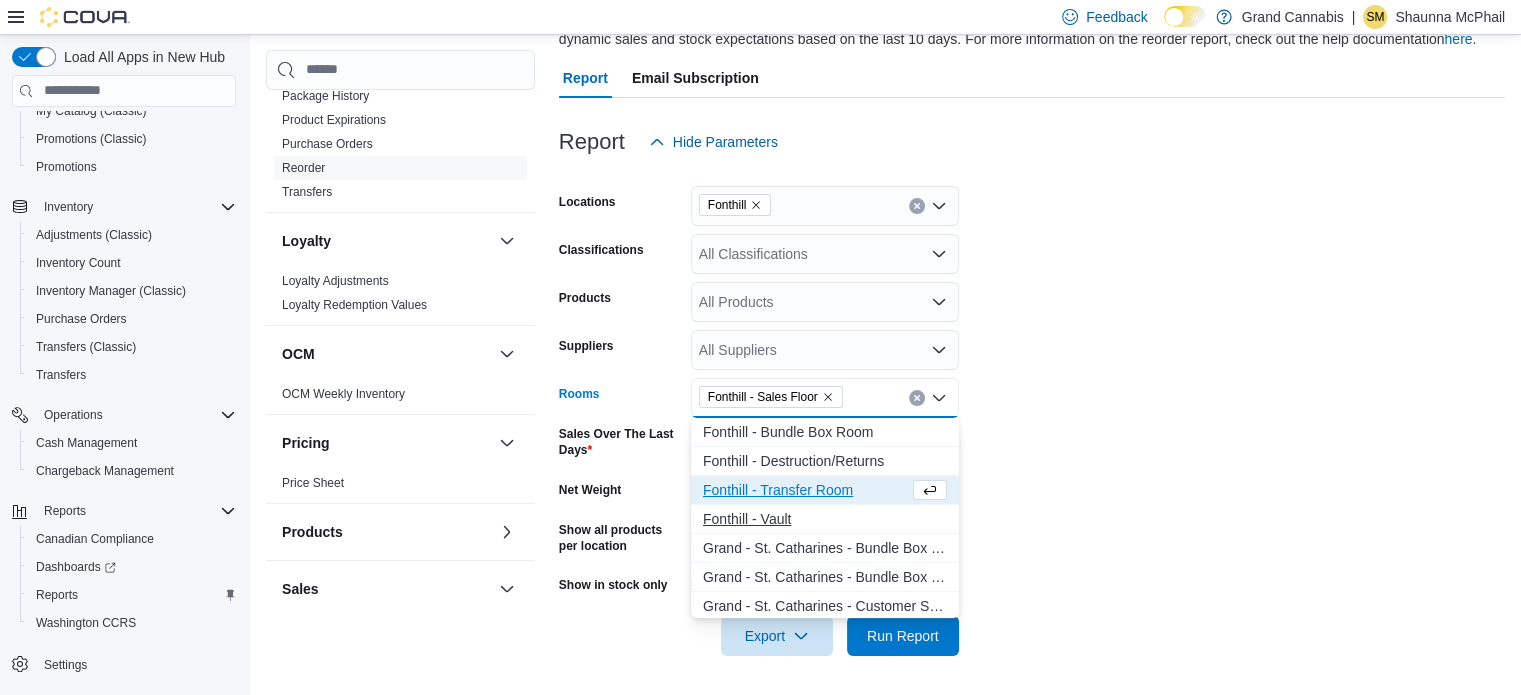 click on "Fonthill - Vault" at bounding box center [825, 519] 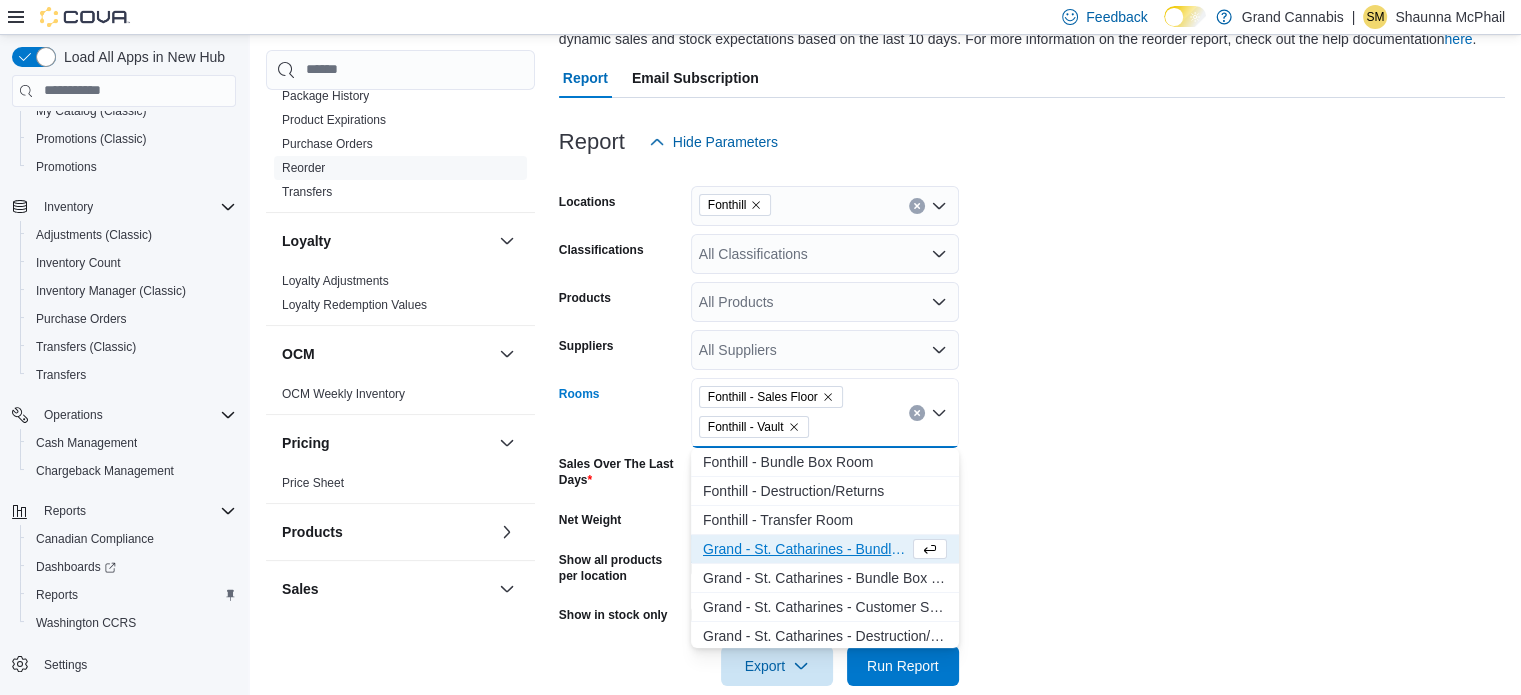 click on "Locations [LOCATION] Classifications All Classifications Products All Products Suppliers All Suppliers Rooms [LOCATION] - [DEPARTMENT] [LOCATION] - [DEPARTMENT] Combo box. Selected. [LOCATION] - [DEPARTMENT], [LOCATION] - [DEPARTMENT]. Press Backspace to delete [LOCATION] - [DEPARTMENT]. Combo box input. All Rooms. Type some text or, to display a list of choices, press Down Arrow. To exit the list of choices, press Escape. Sales Over The Last Days * Net Weight Show all products per location Show in stock only Export Run Report" at bounding box center (1032, 424) 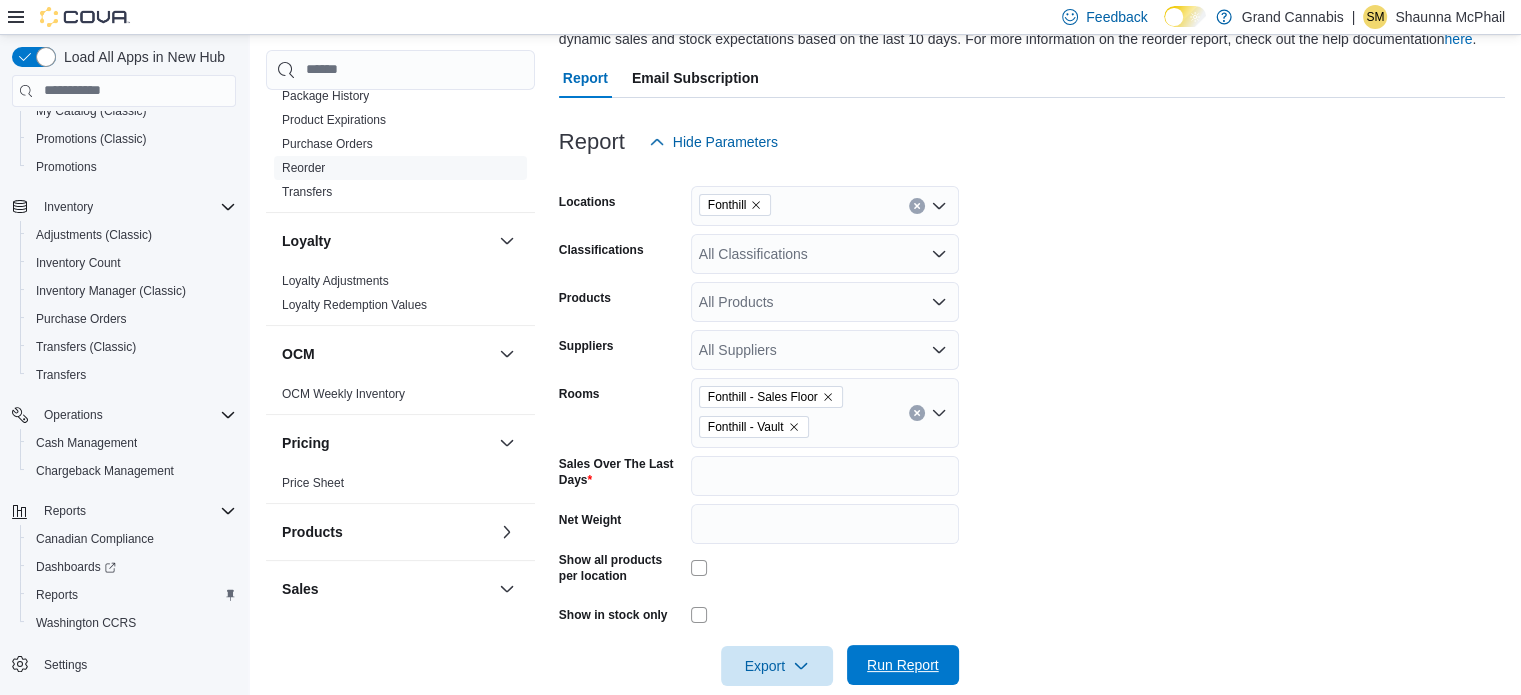 click on "Run Report" at bounding box center (903, 665) 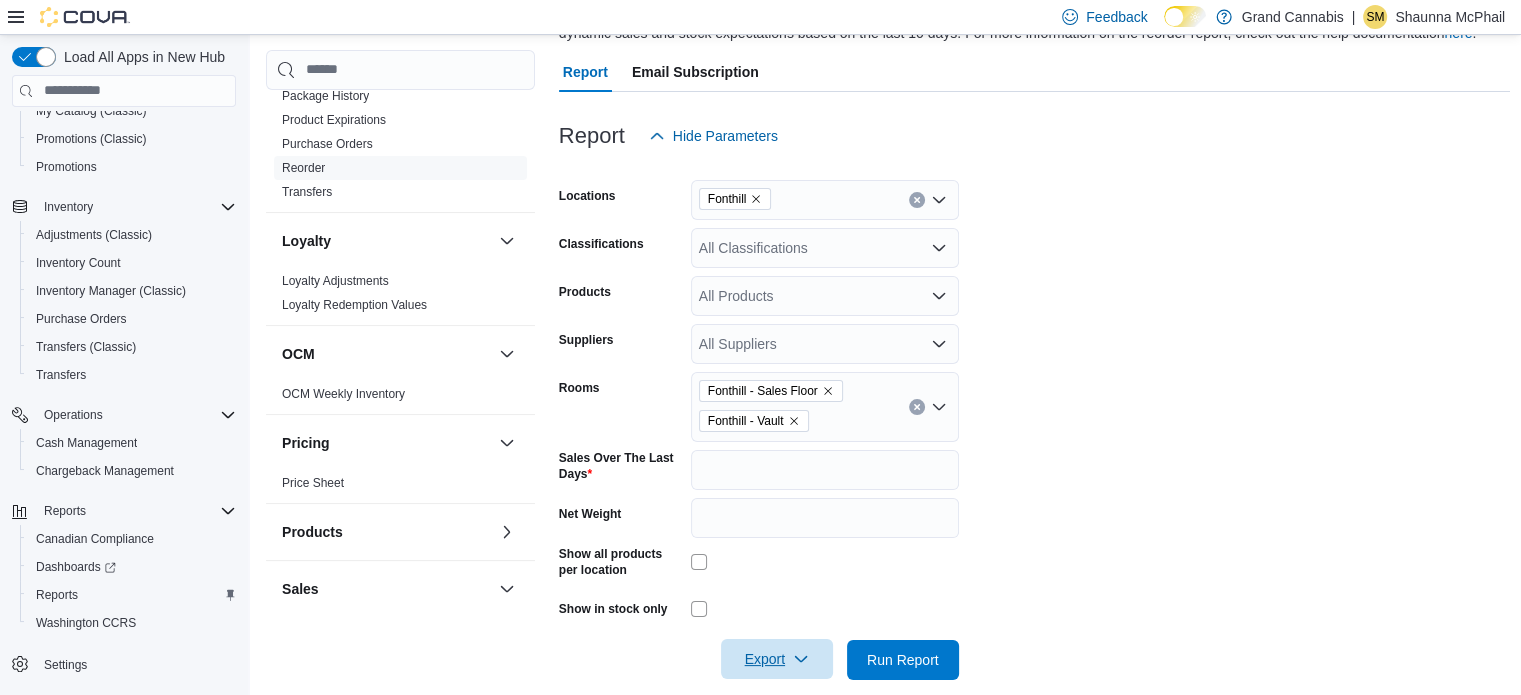 scroll, scrollTop: 401, scrollLeft: 0, axis: vertical 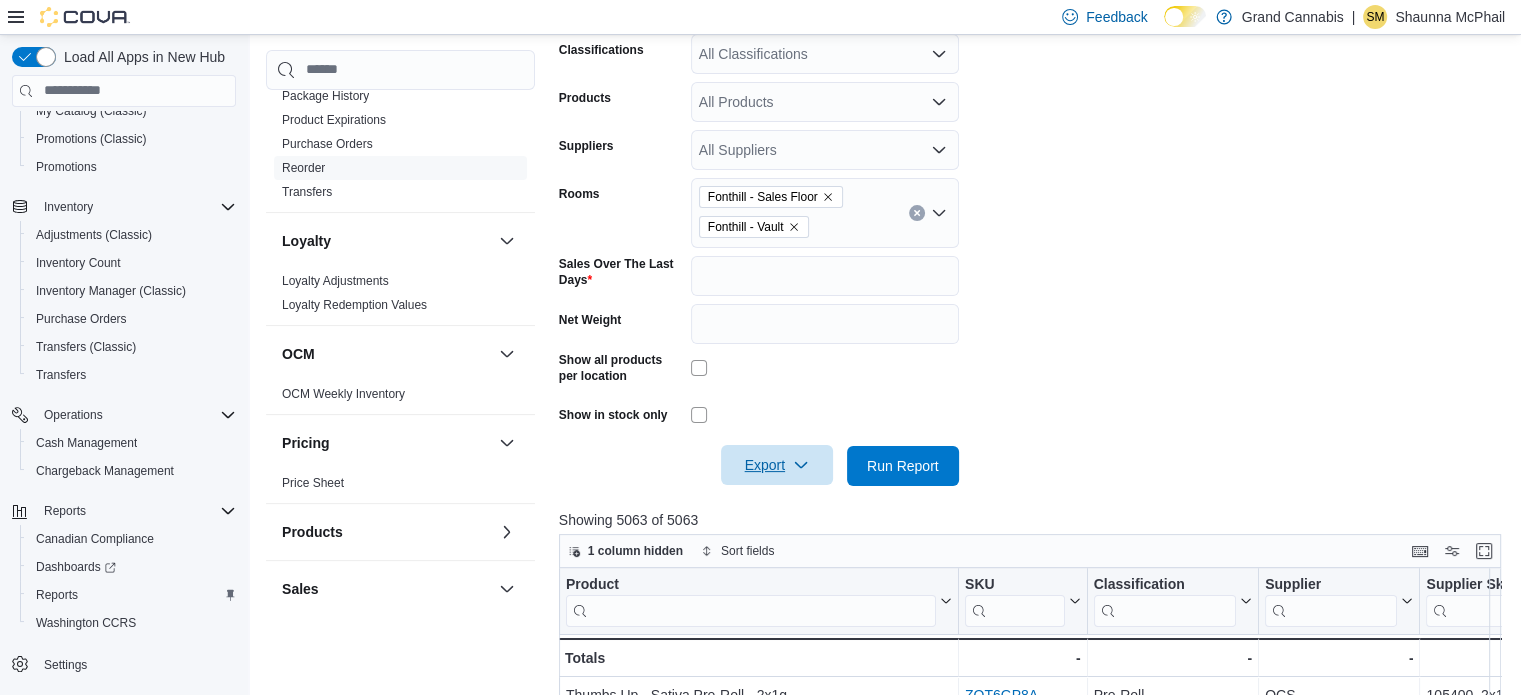 drag, startPoint x: 724, startPoint y: 456, endPoint x: 784, endPoint y: 479, distance: 64.25729 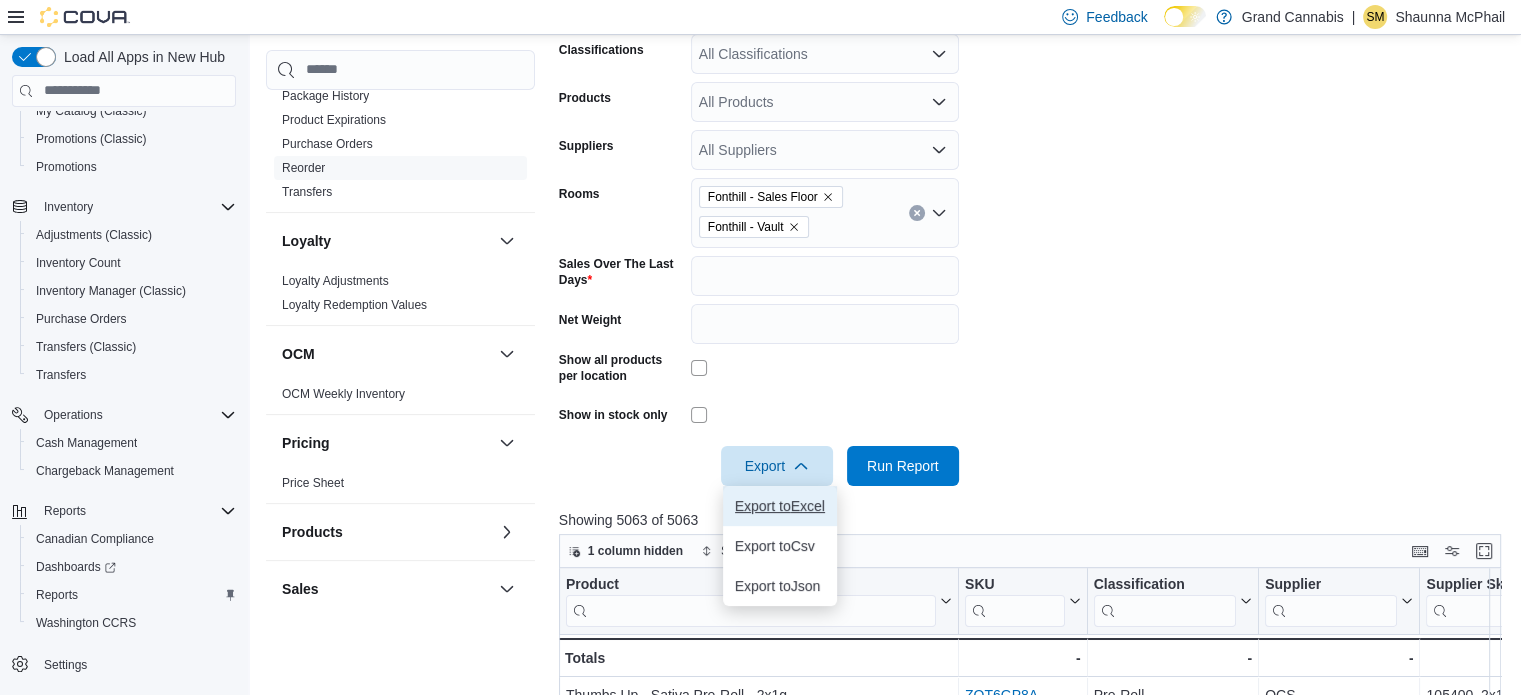 click on "Export to  Excel" at bounding box center [780, 506] 